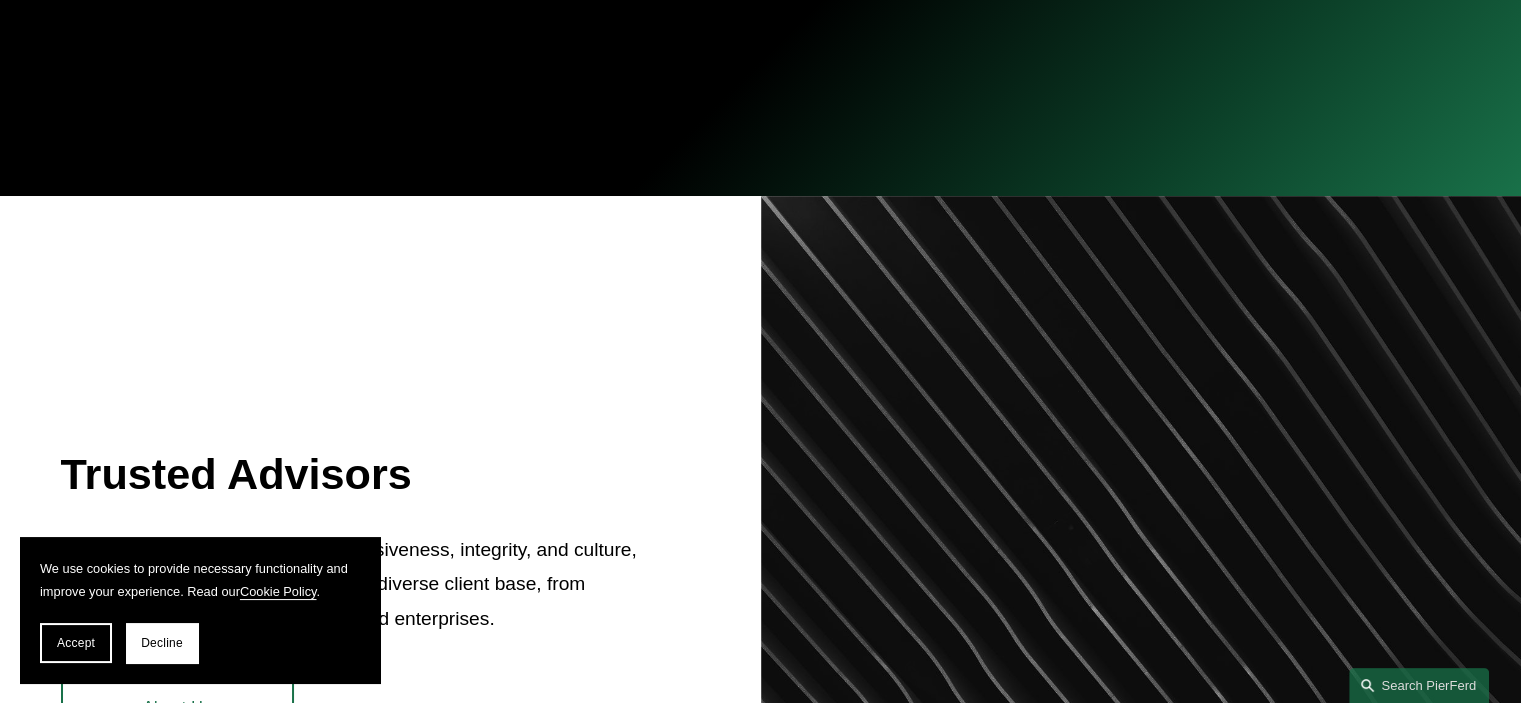 scroll, scrollTop: 600, scrollLeft: 0, axis: vertical 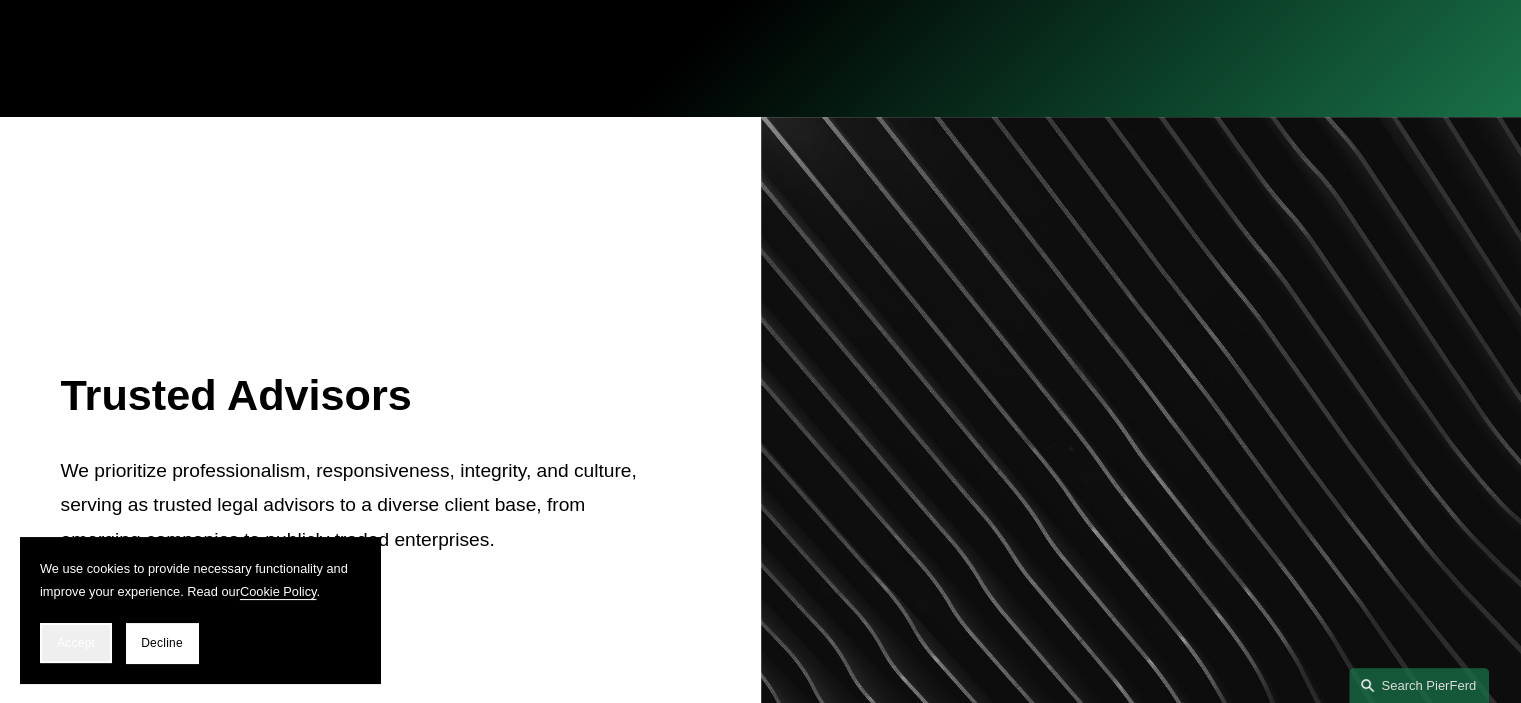 click on "Accept" at bounding box center [76, 643] 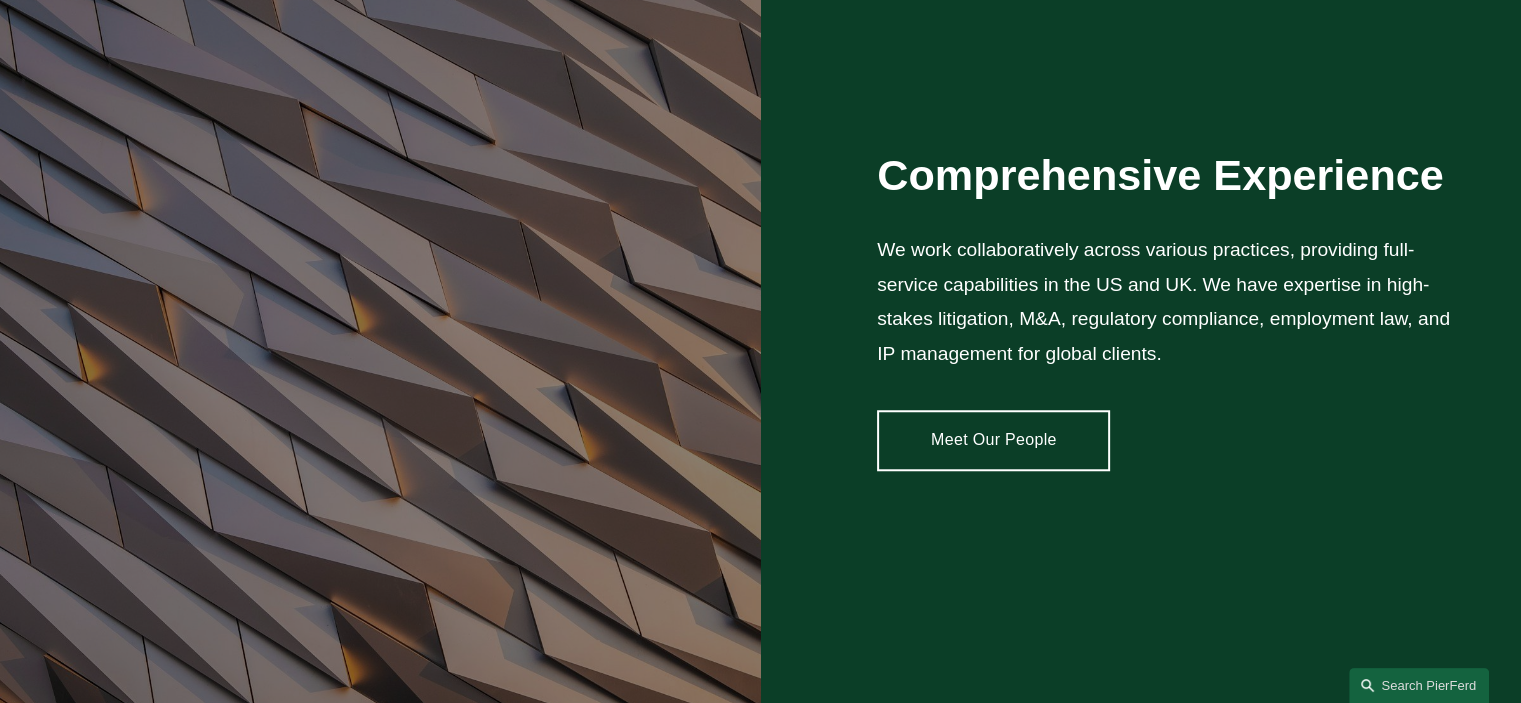 scroll, scrollTop: 1700, scrollLeft: 0, axis: vertical 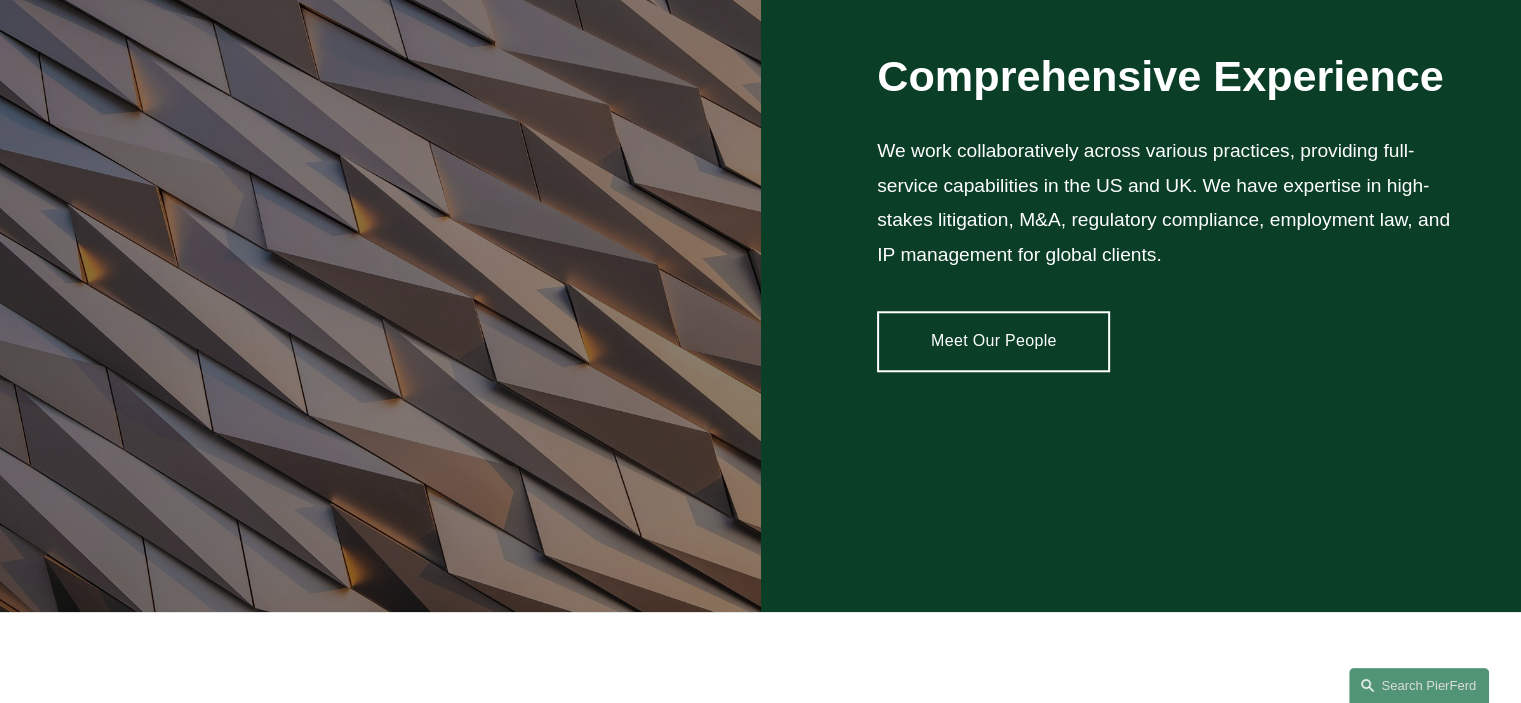 click on "Meet Our People" at bounding box center (993, 341) 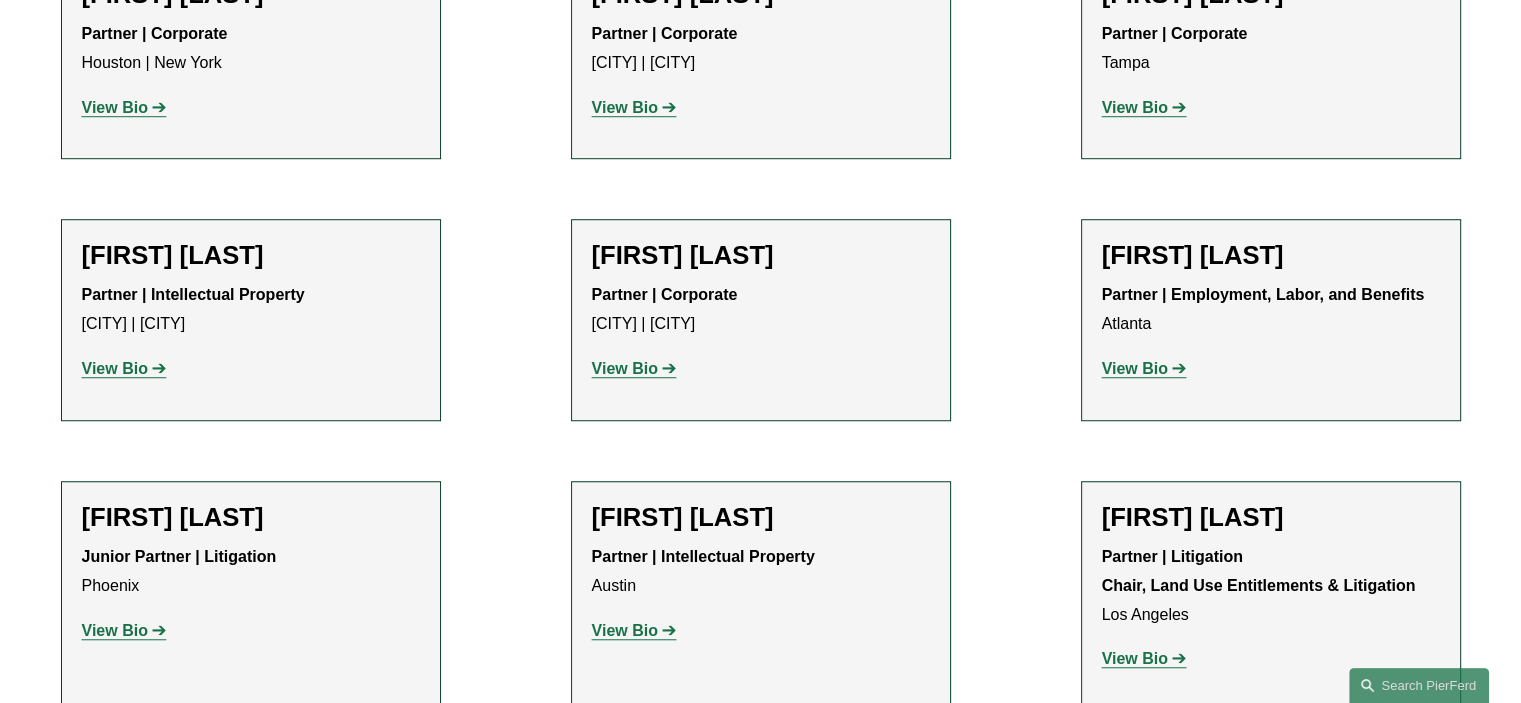 scroll, scrollTop: 1500, scrollLeft: 0, axis: vertical 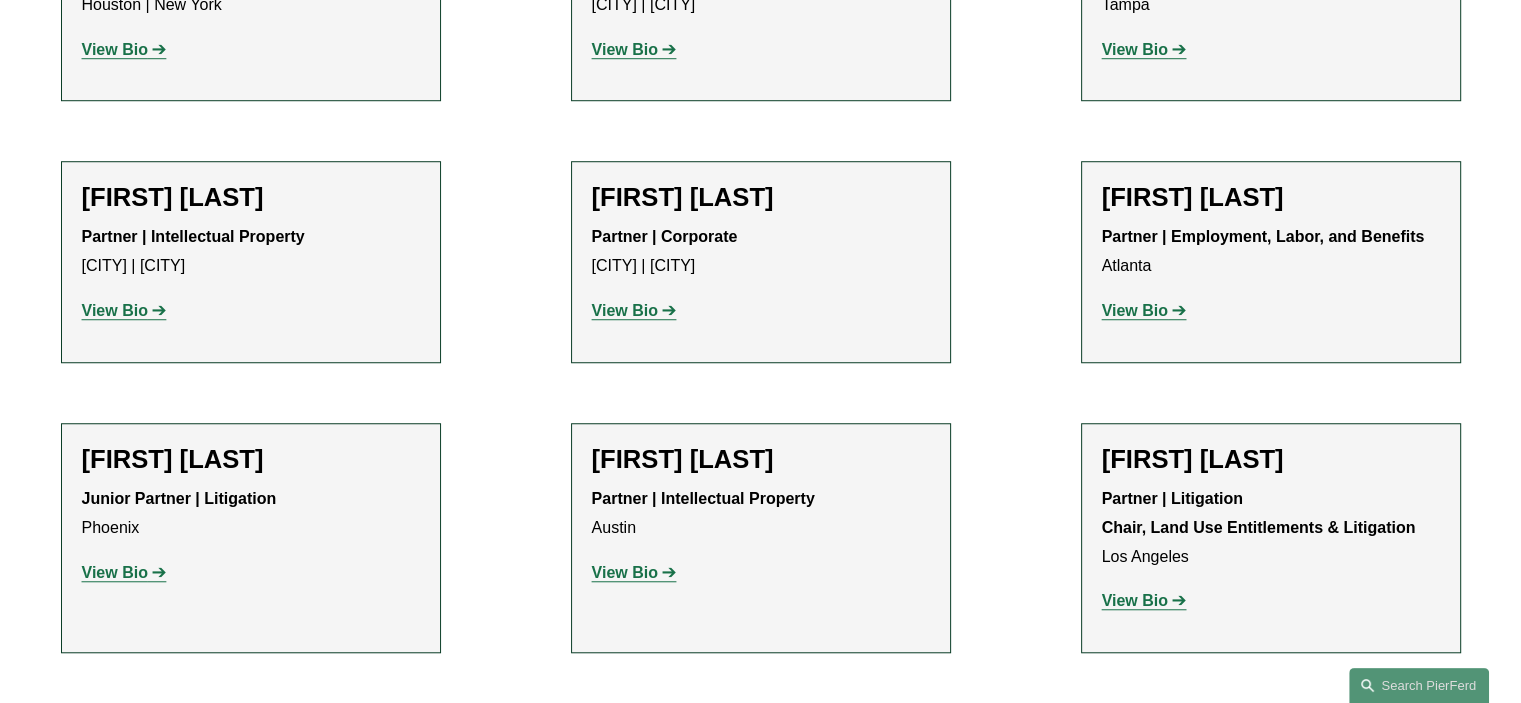click on "View Bio" 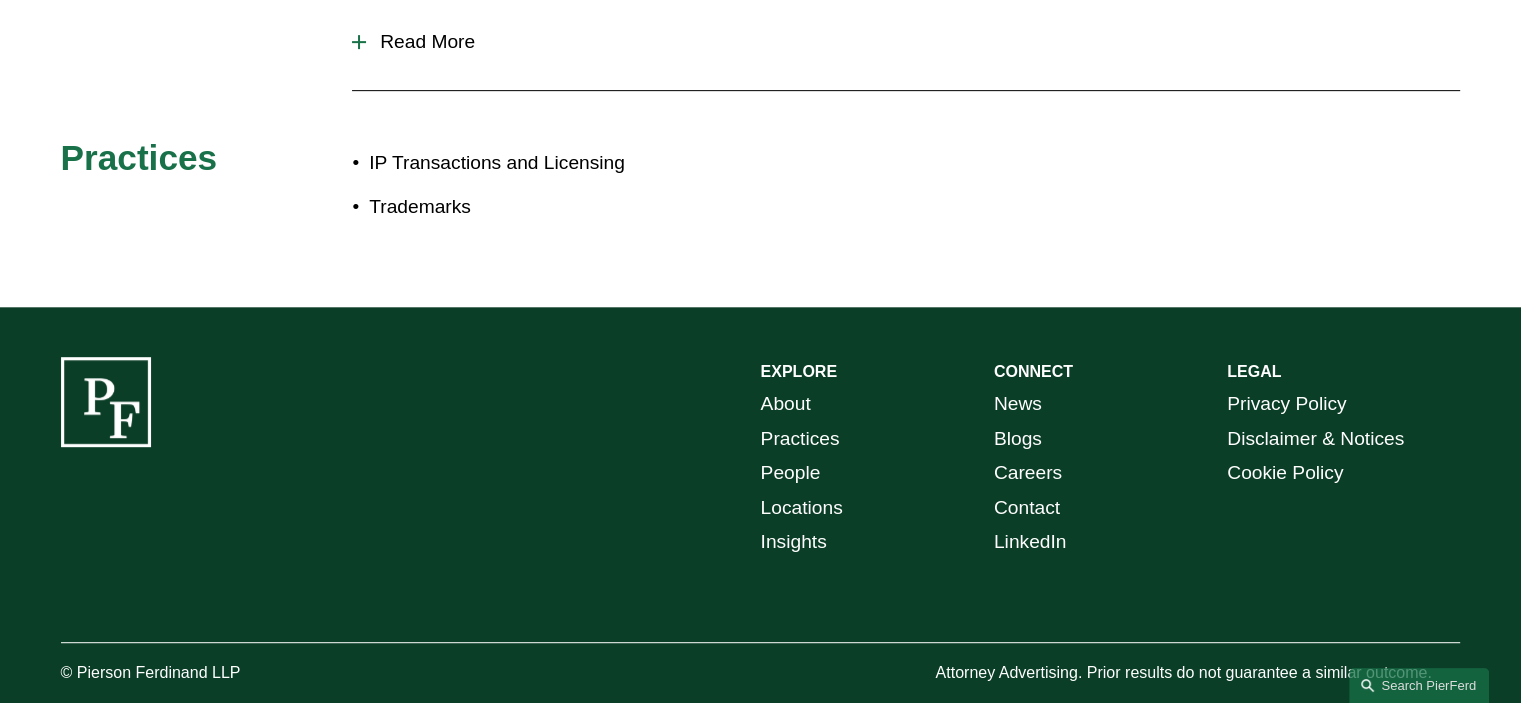 scroll, scrollTop: 982, scrollLeft: 0, axis: vertical 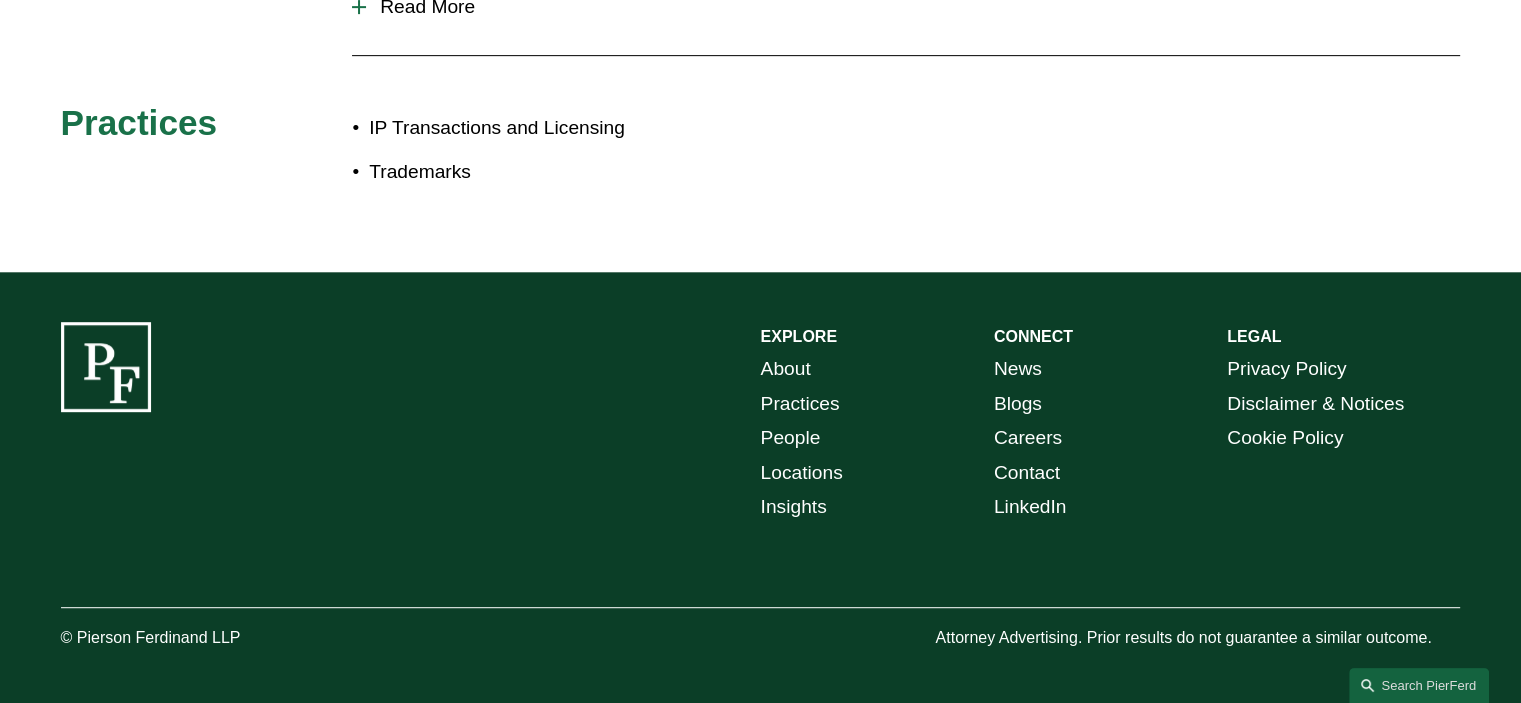 click on "Locations" at bounding box center (802, 473) 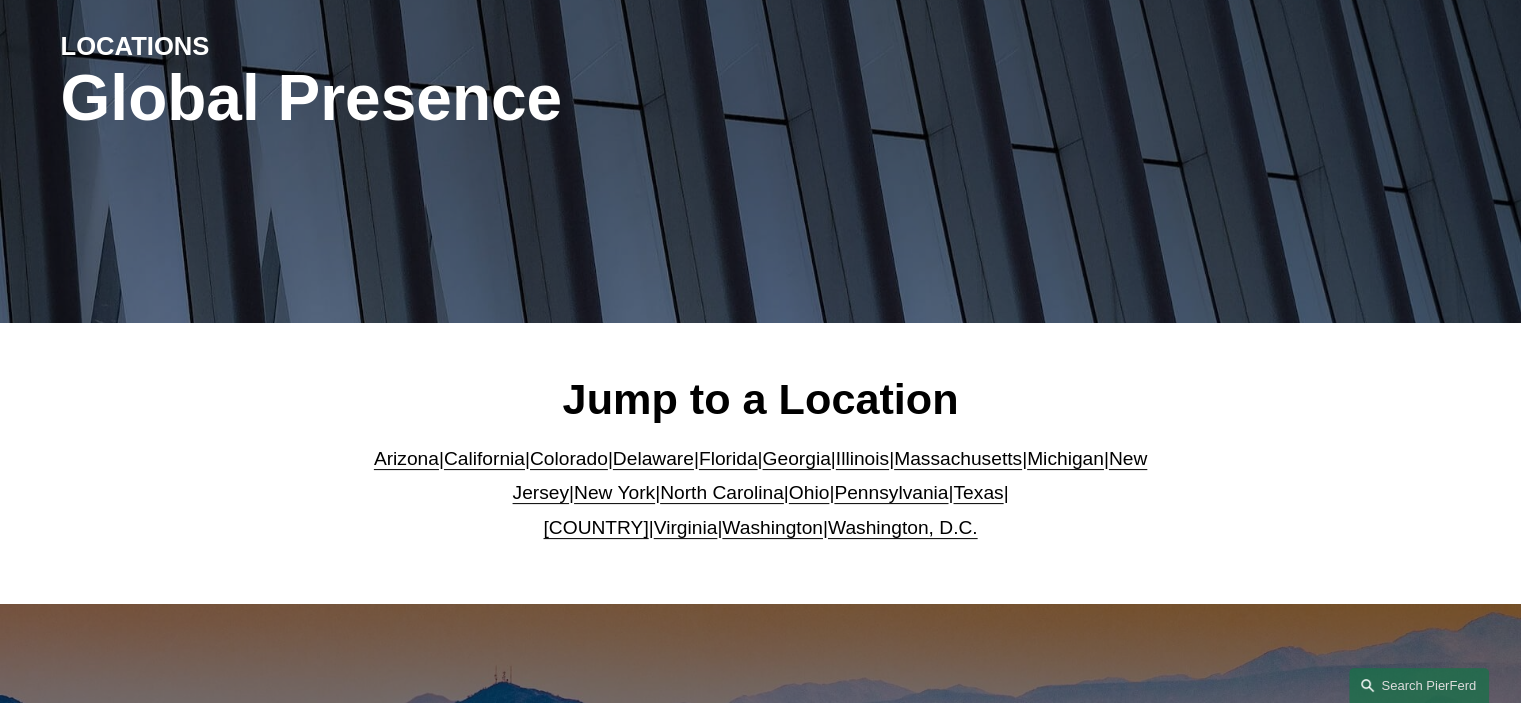 scroll, scrollTop: 300, scrollLeft: 0, axis: vertical 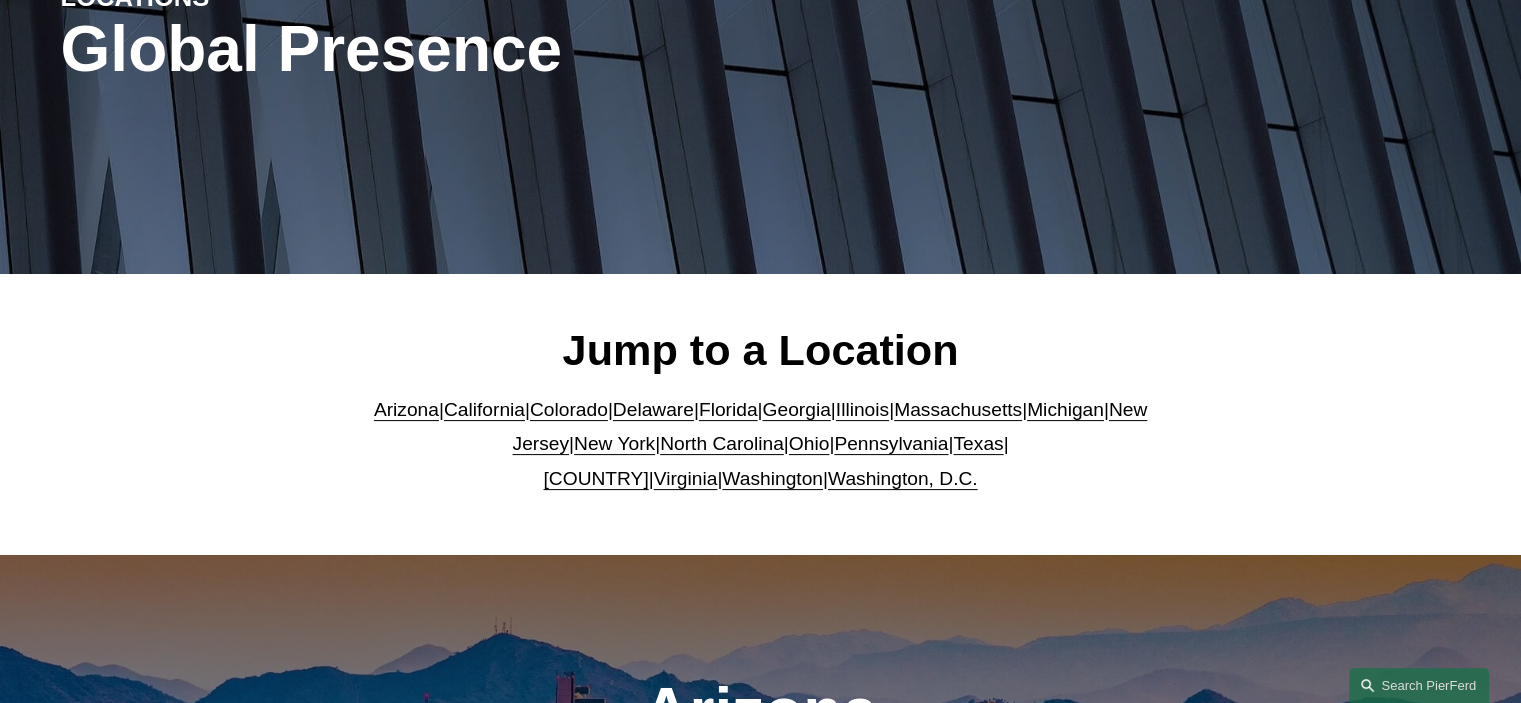 click on "New York" at bounding box center [614, 443] 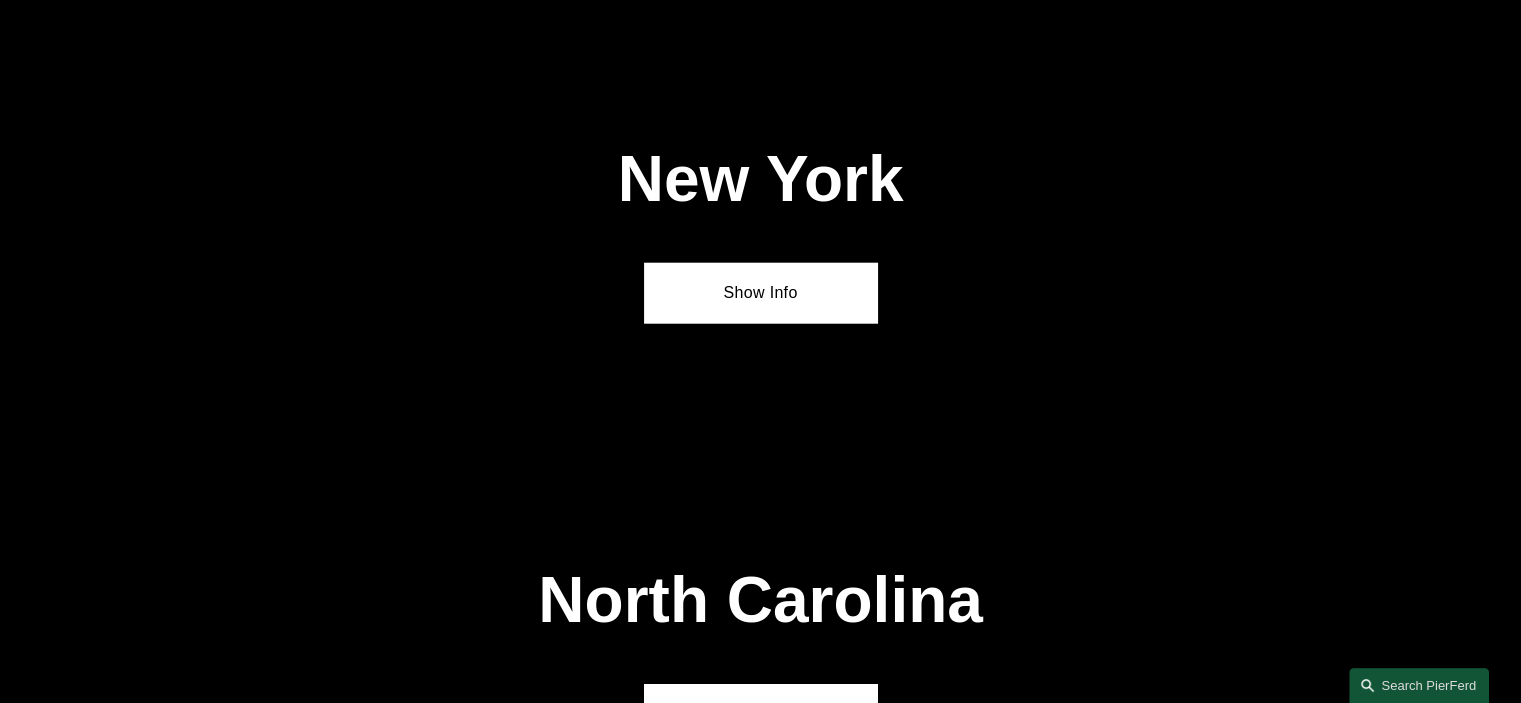 scroll, scrollTop: 5071, scrollLeft: 0, axis: vertical 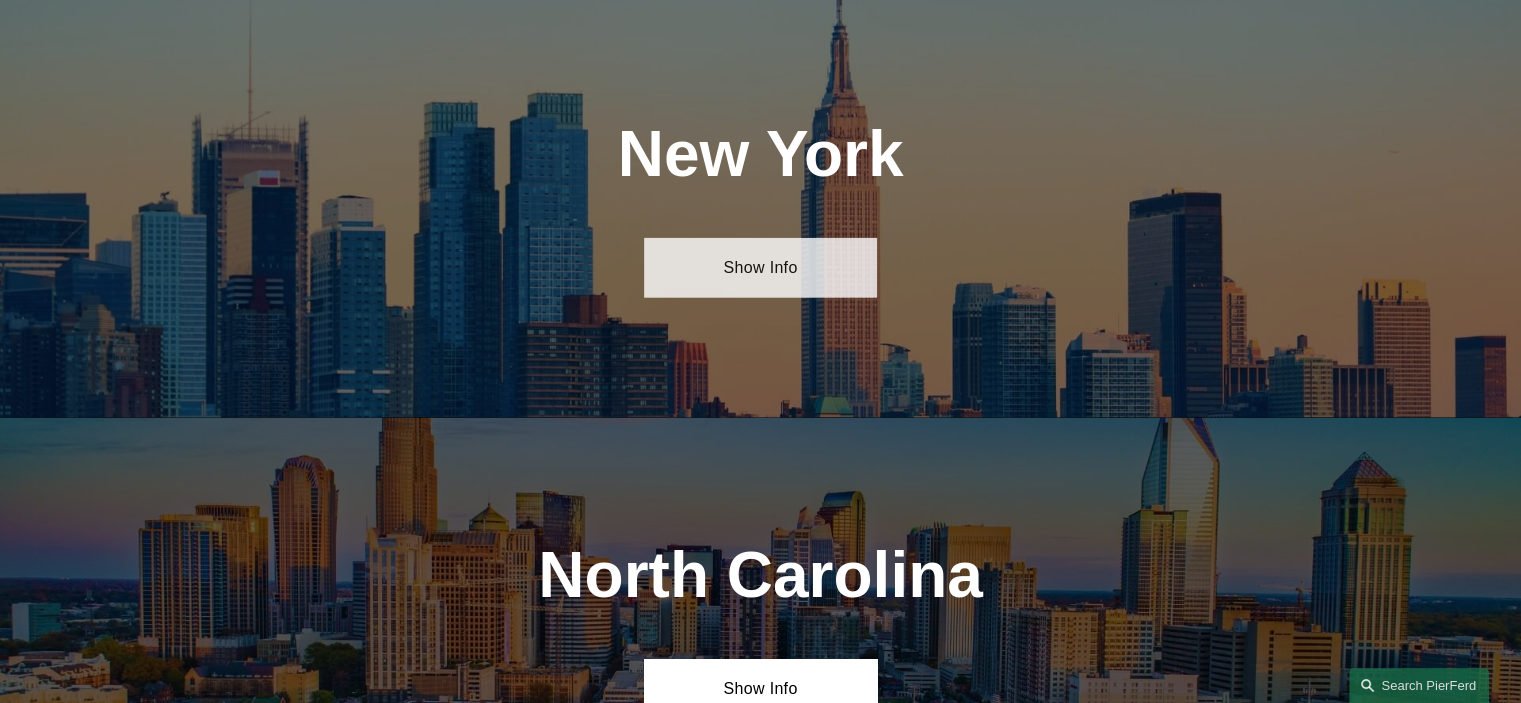 click on "Show Info" at bounding box center [760, 268] 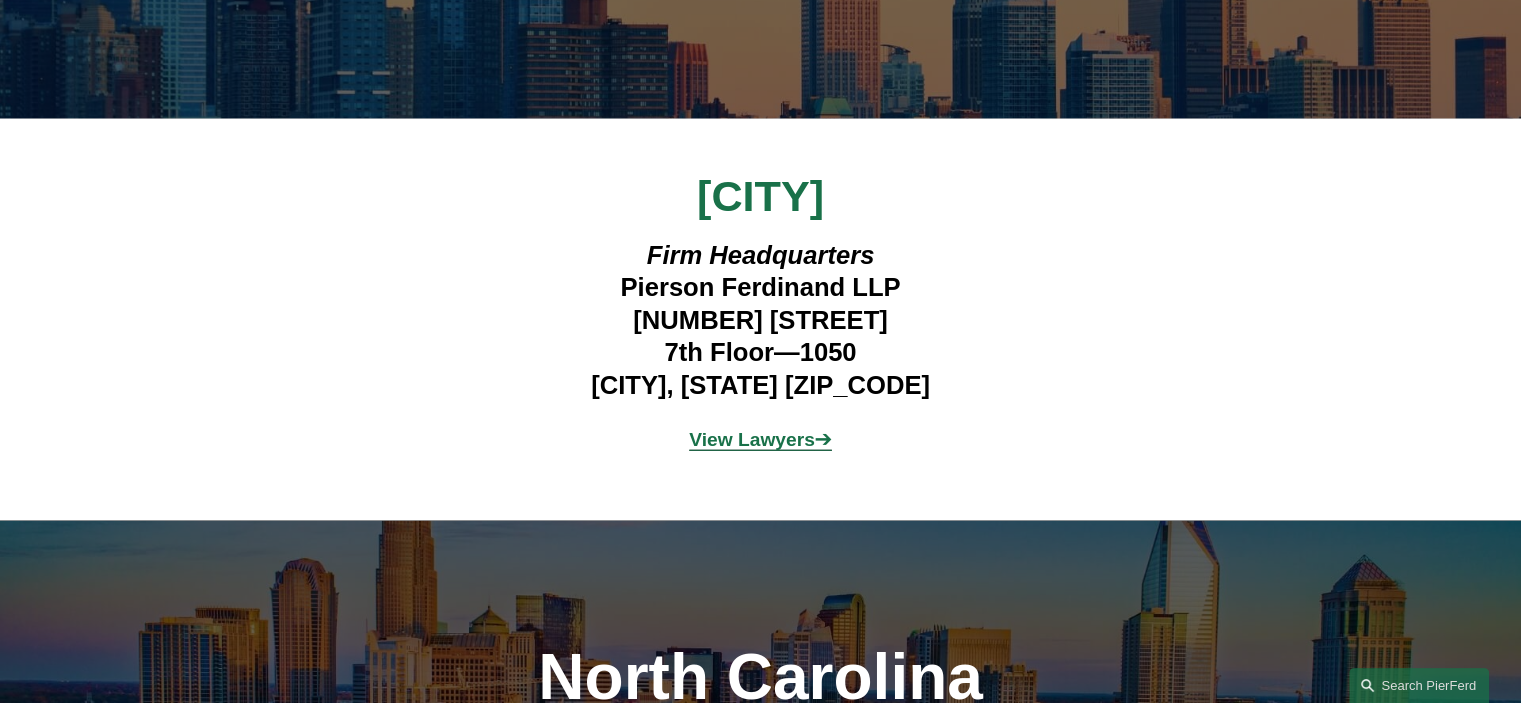 scroll, scrollTop: 5571, scrollLeft: 0, axis: vertical 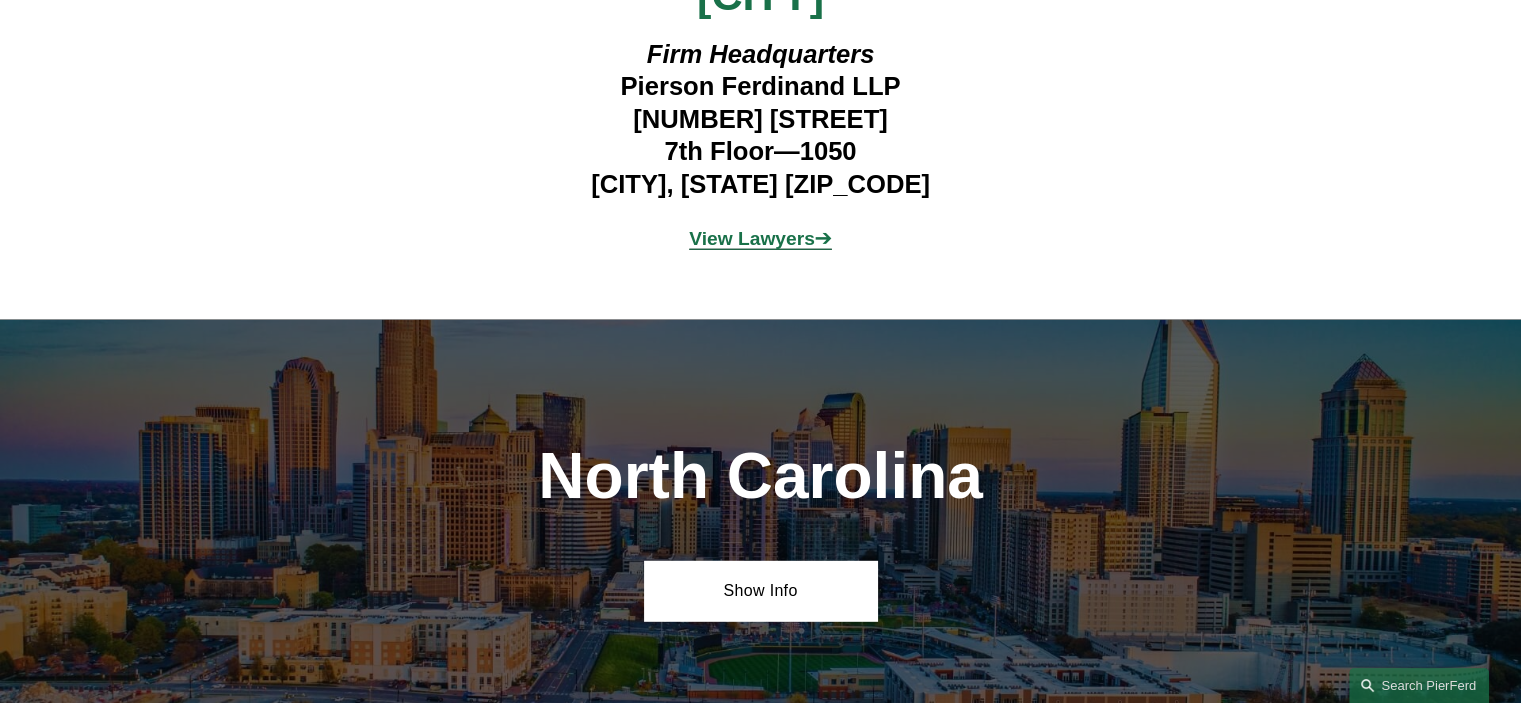 click on "View Lawyers" at bounding box center (752, 238) 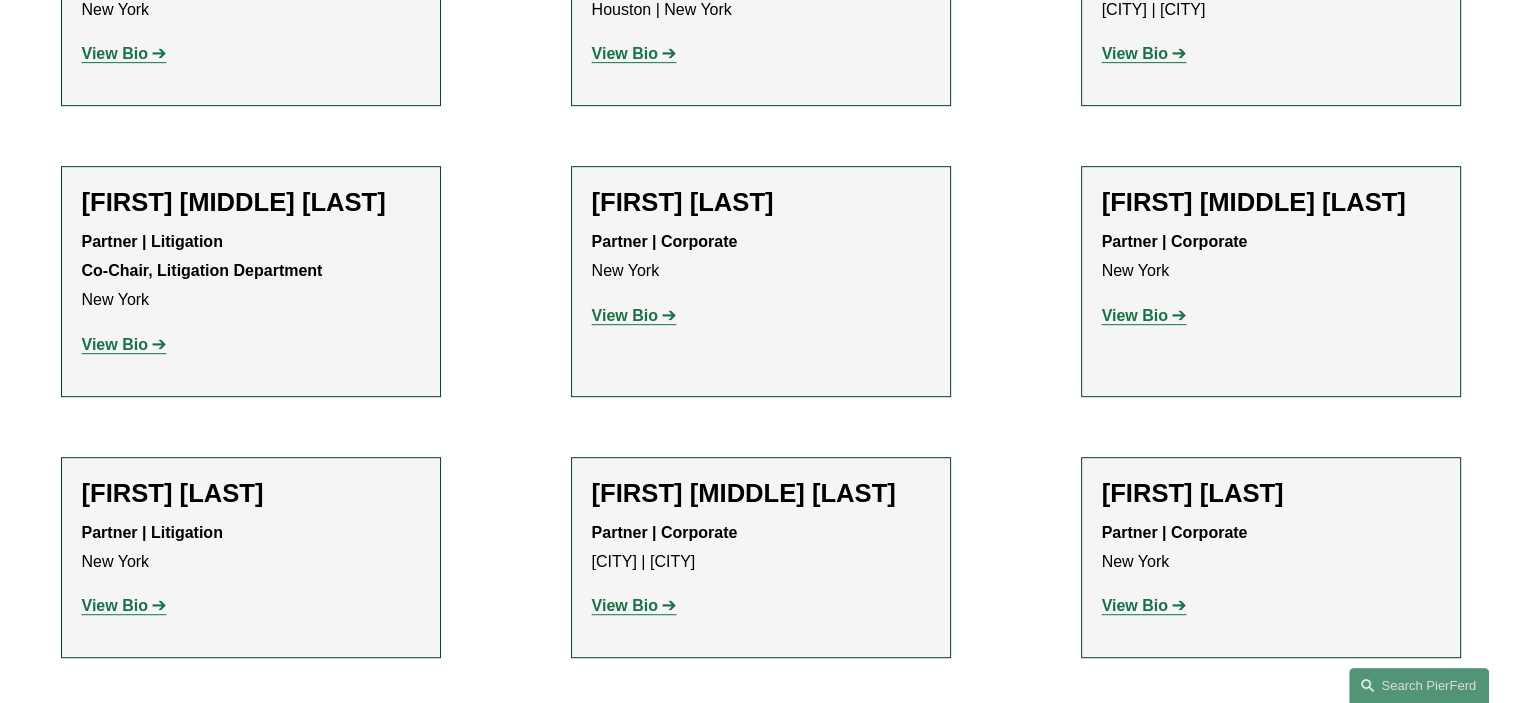 scroll, scrollTop: 800, scrollLeft: 0, axis: vertical 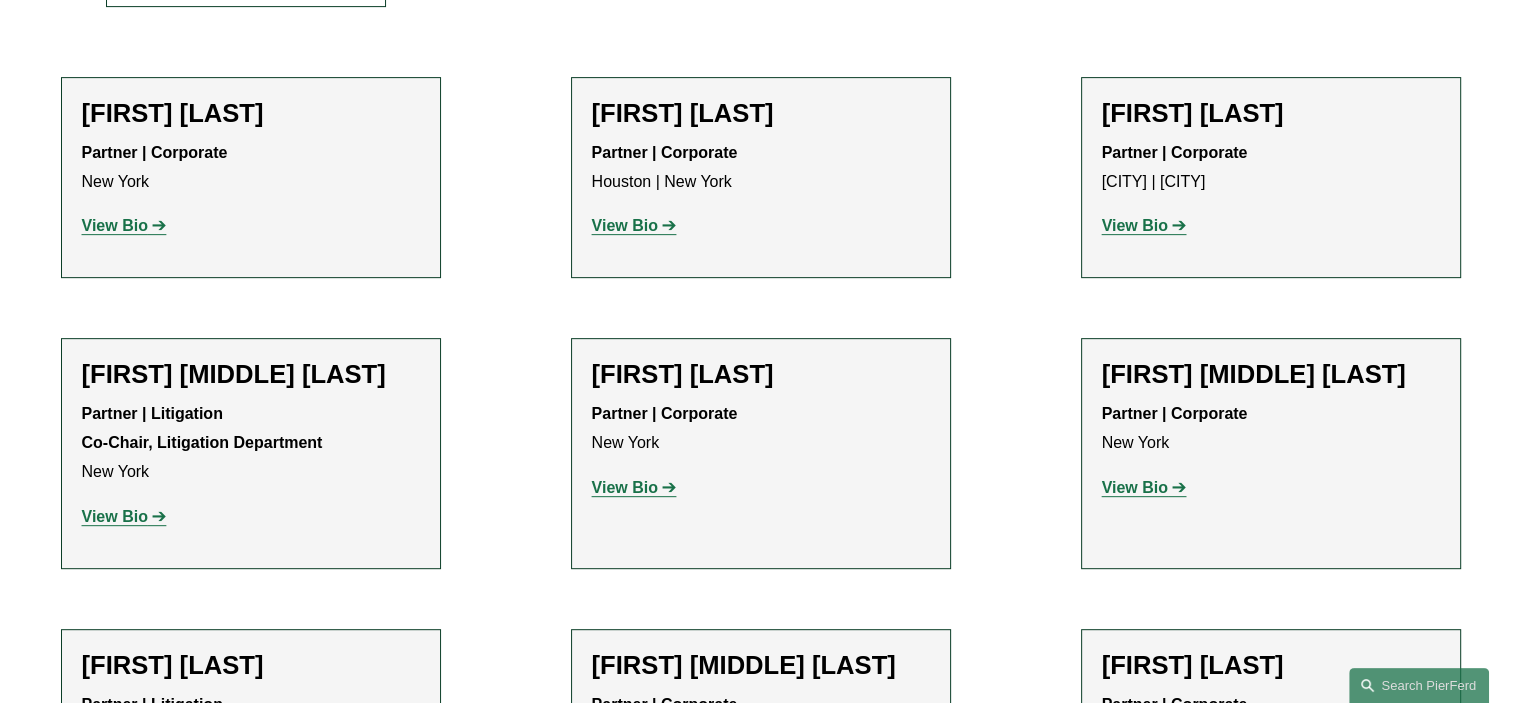 click on "View Bio" 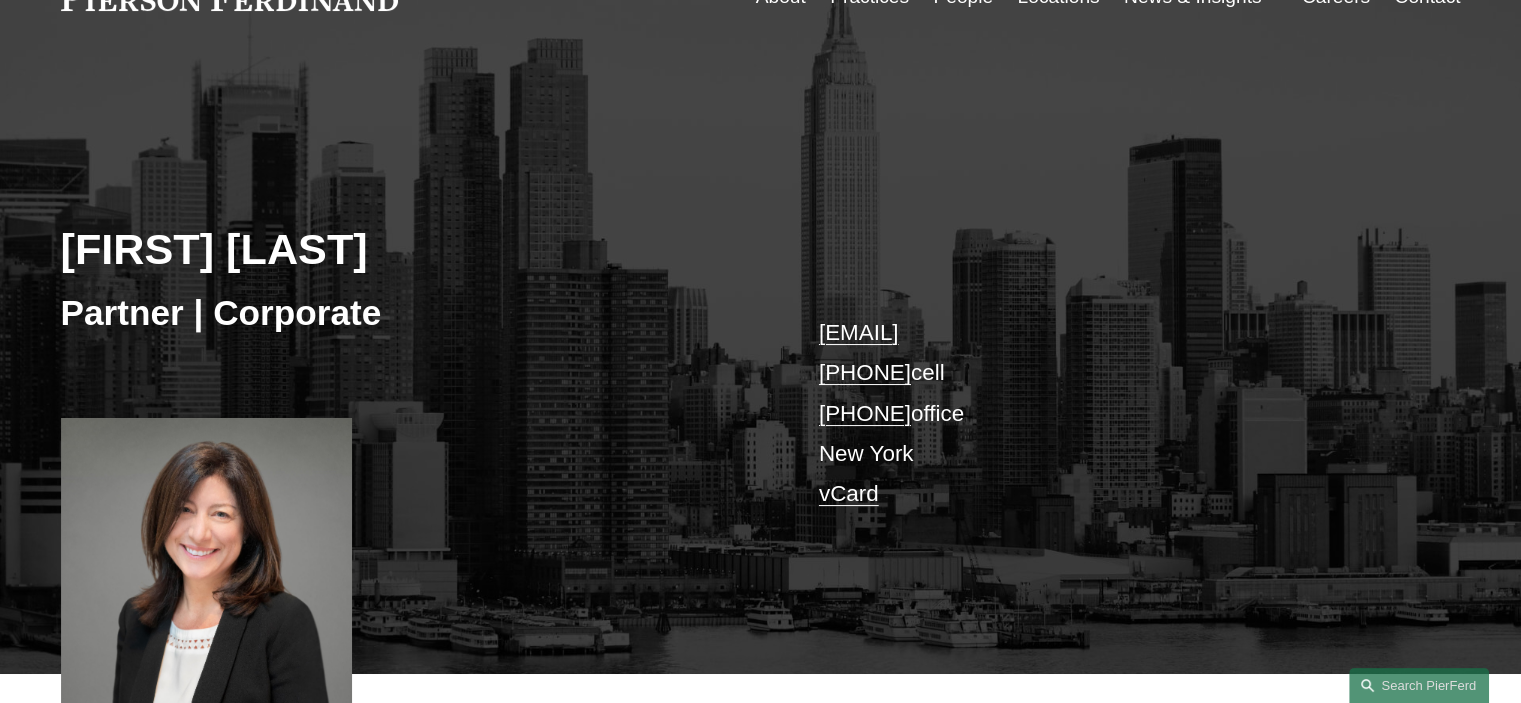 scroll, scrollTop: 0, scrollLeft: 0, axis: both 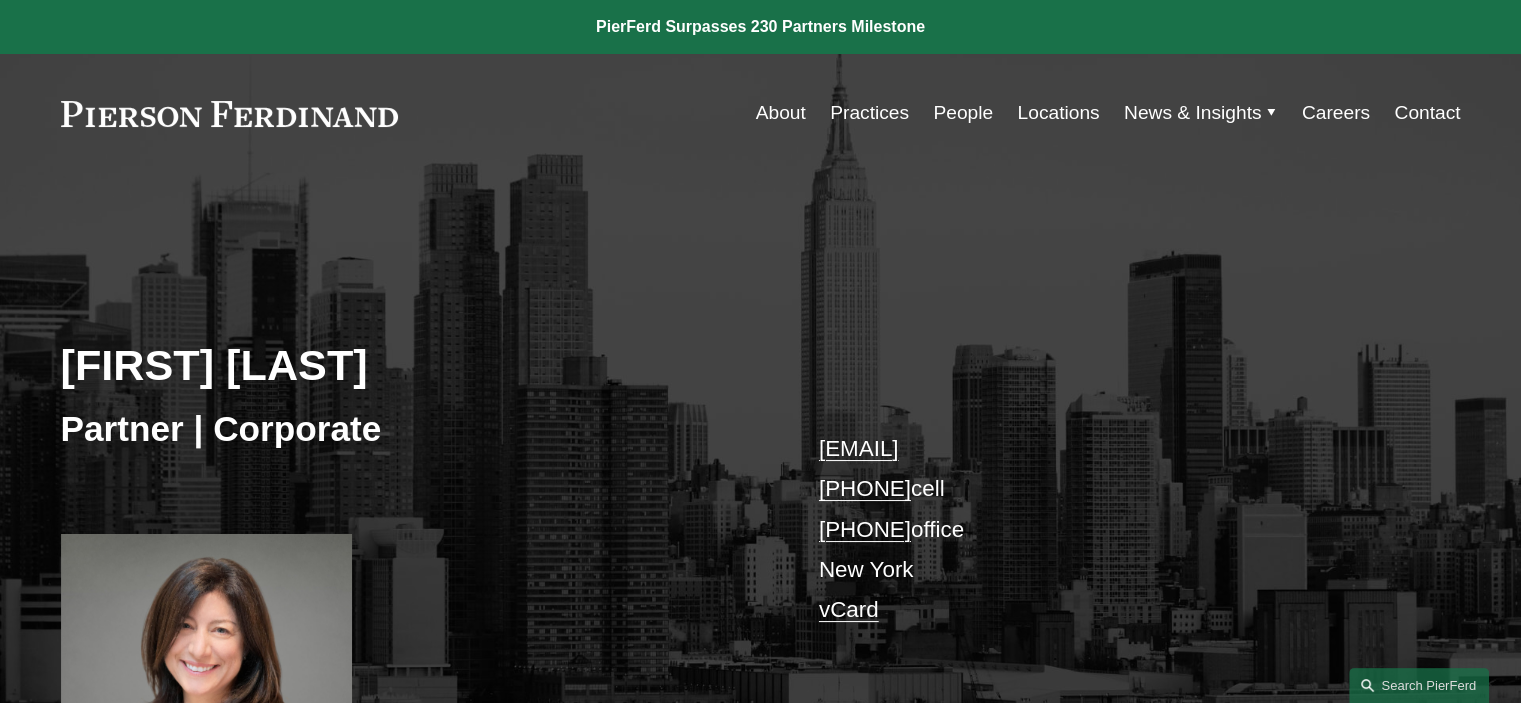 click on "About" at bounding box center [781, 113] 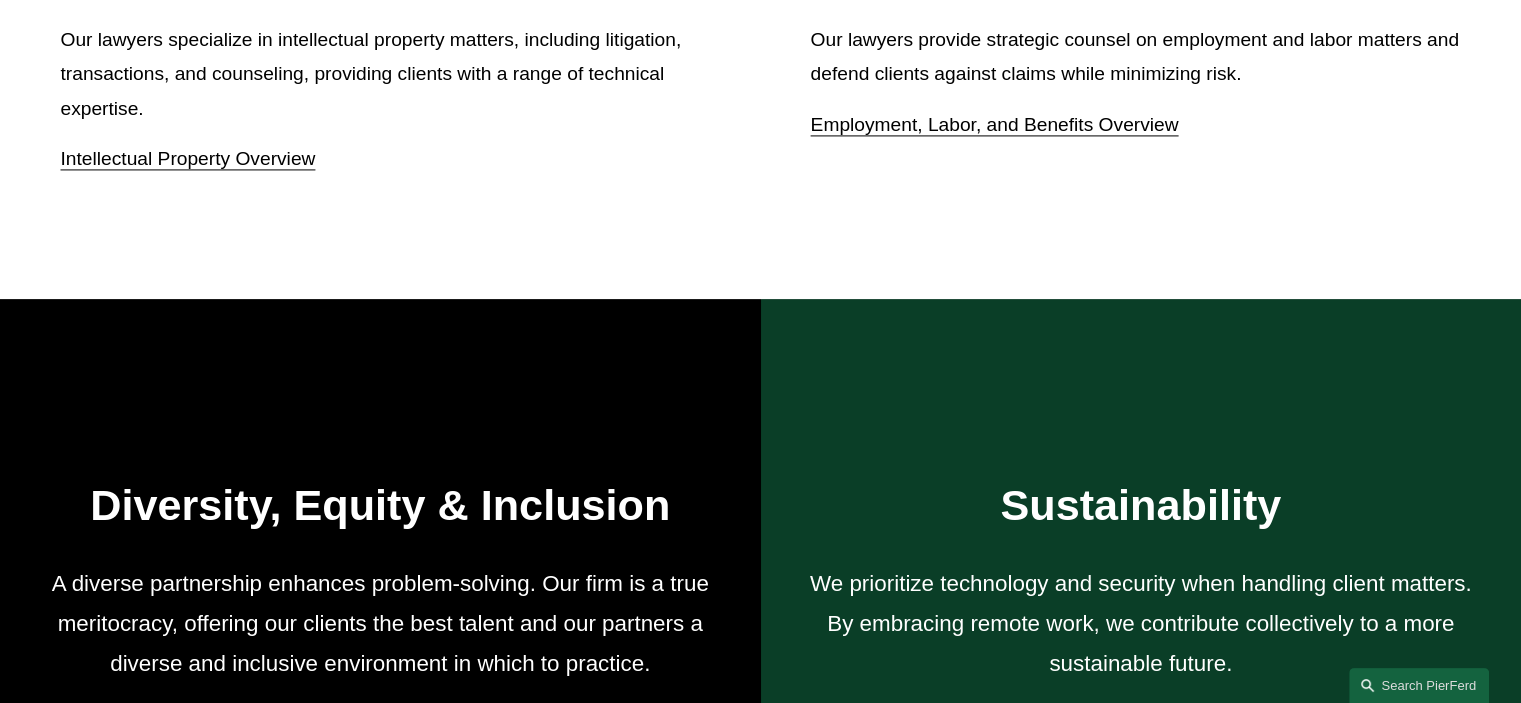 scroll, scrollTop: 2700, scrollLeft: 0, axis: vertical 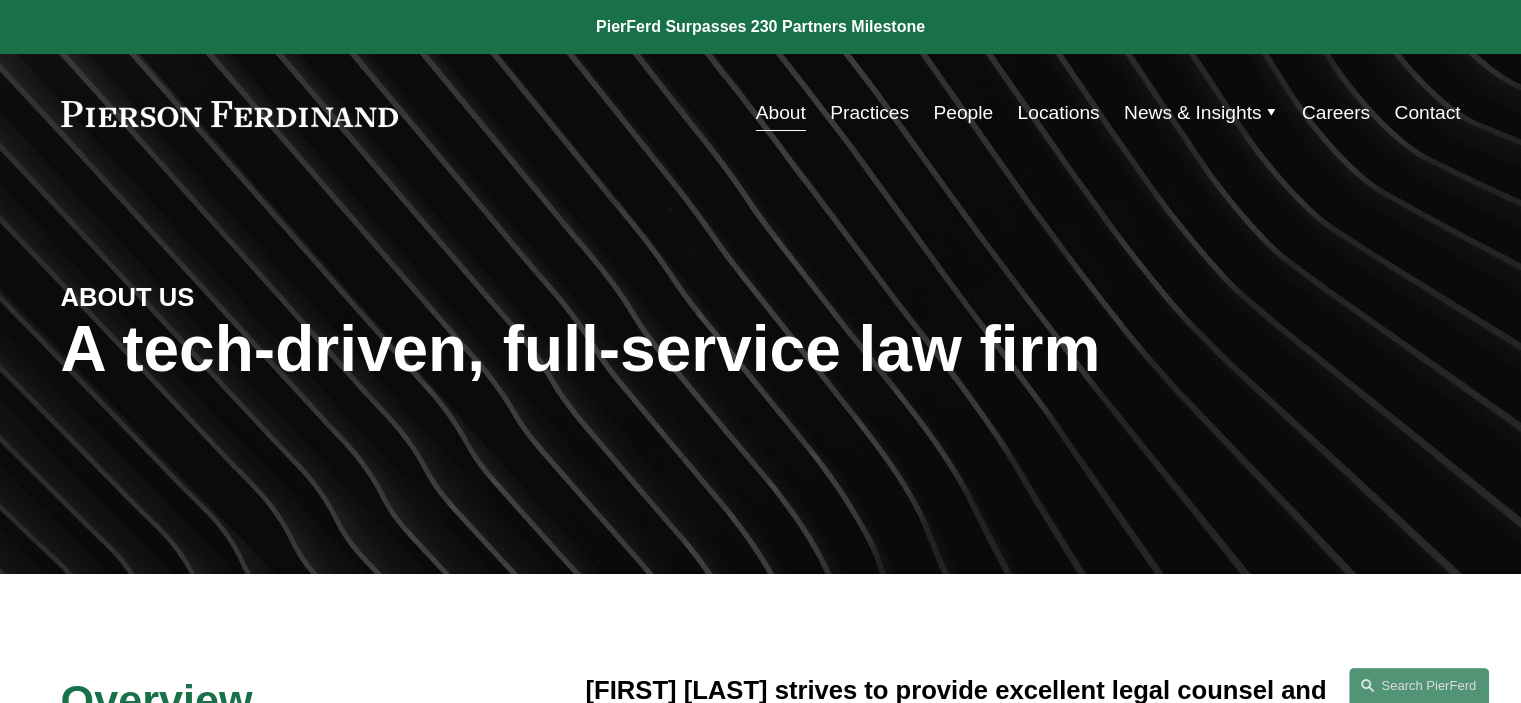 click on "People" at bounding box center [963, 113] 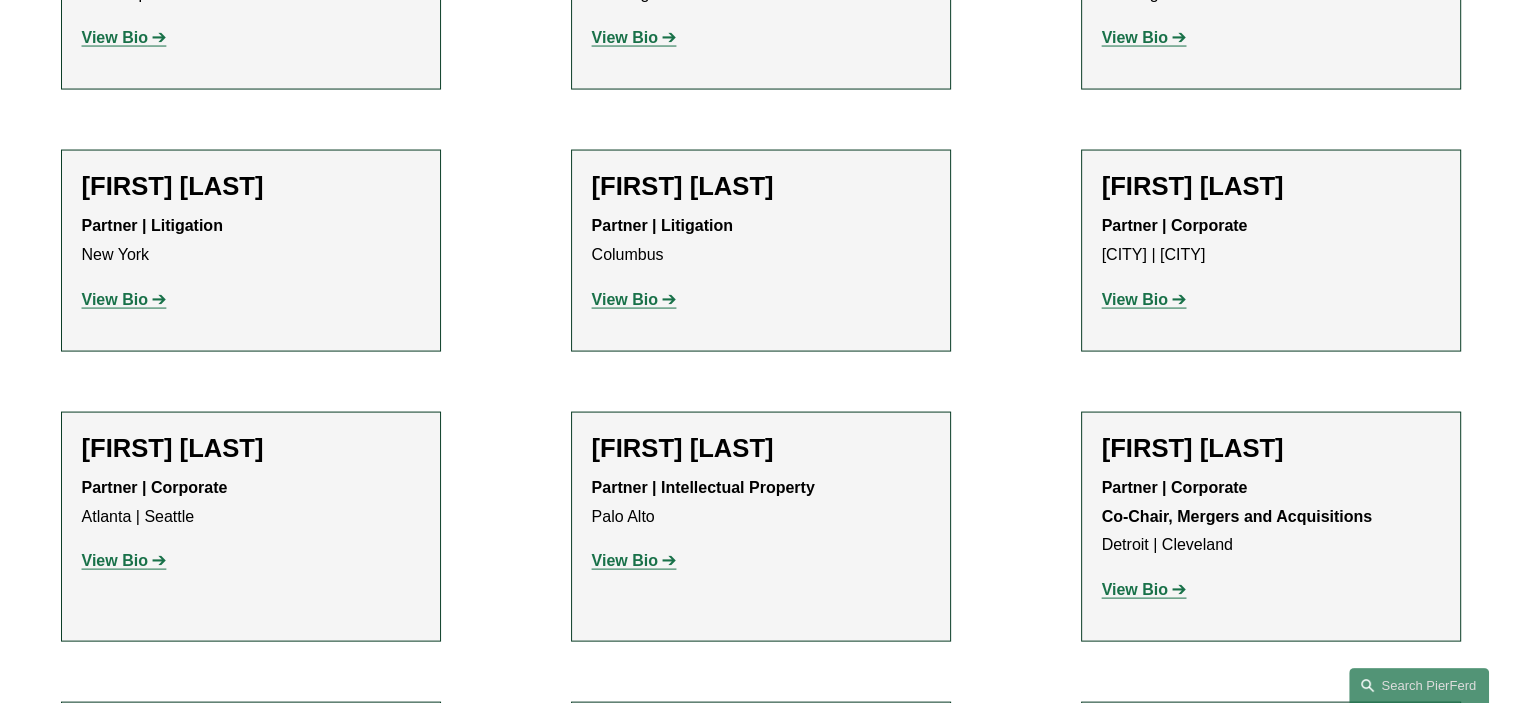 scroll, scrollTop: 4100, scrollLeft: 0, axis: vertical 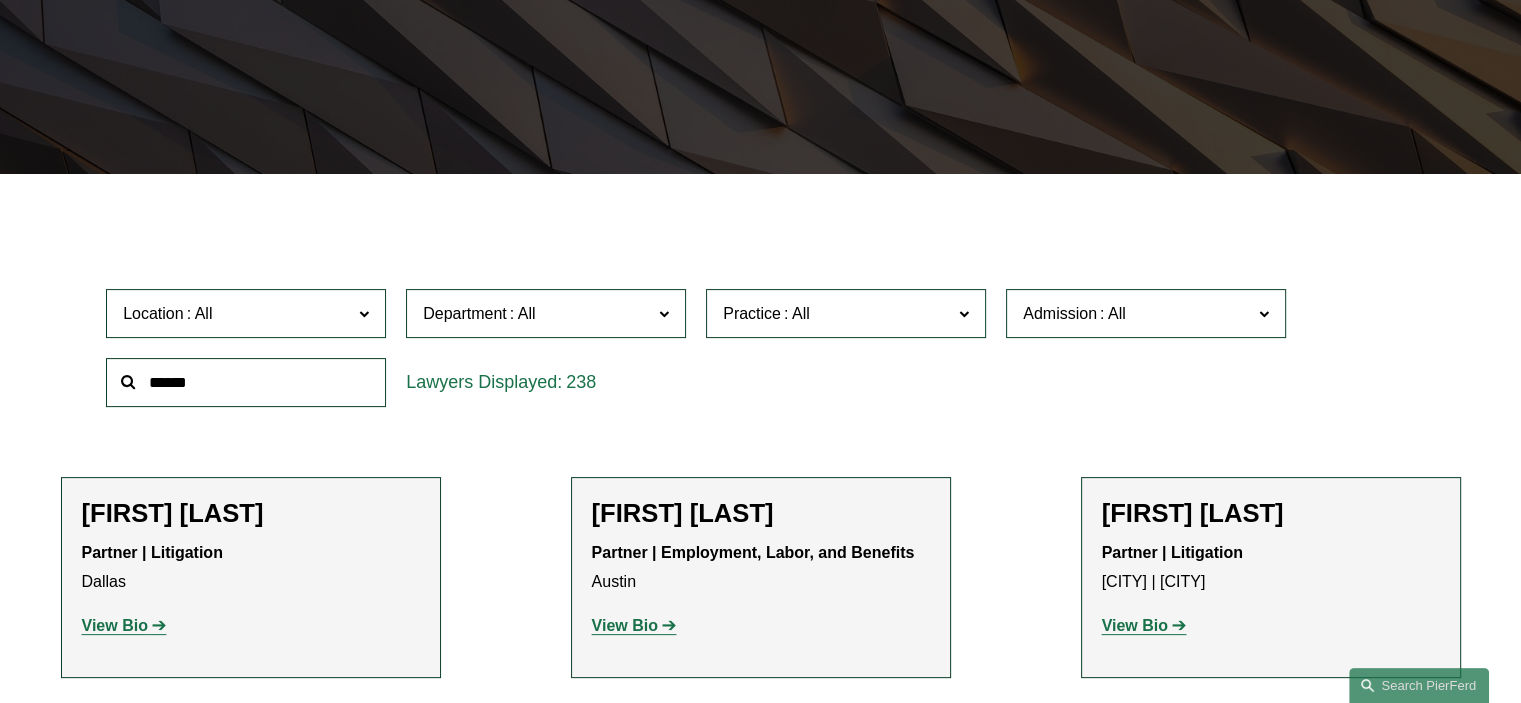 click 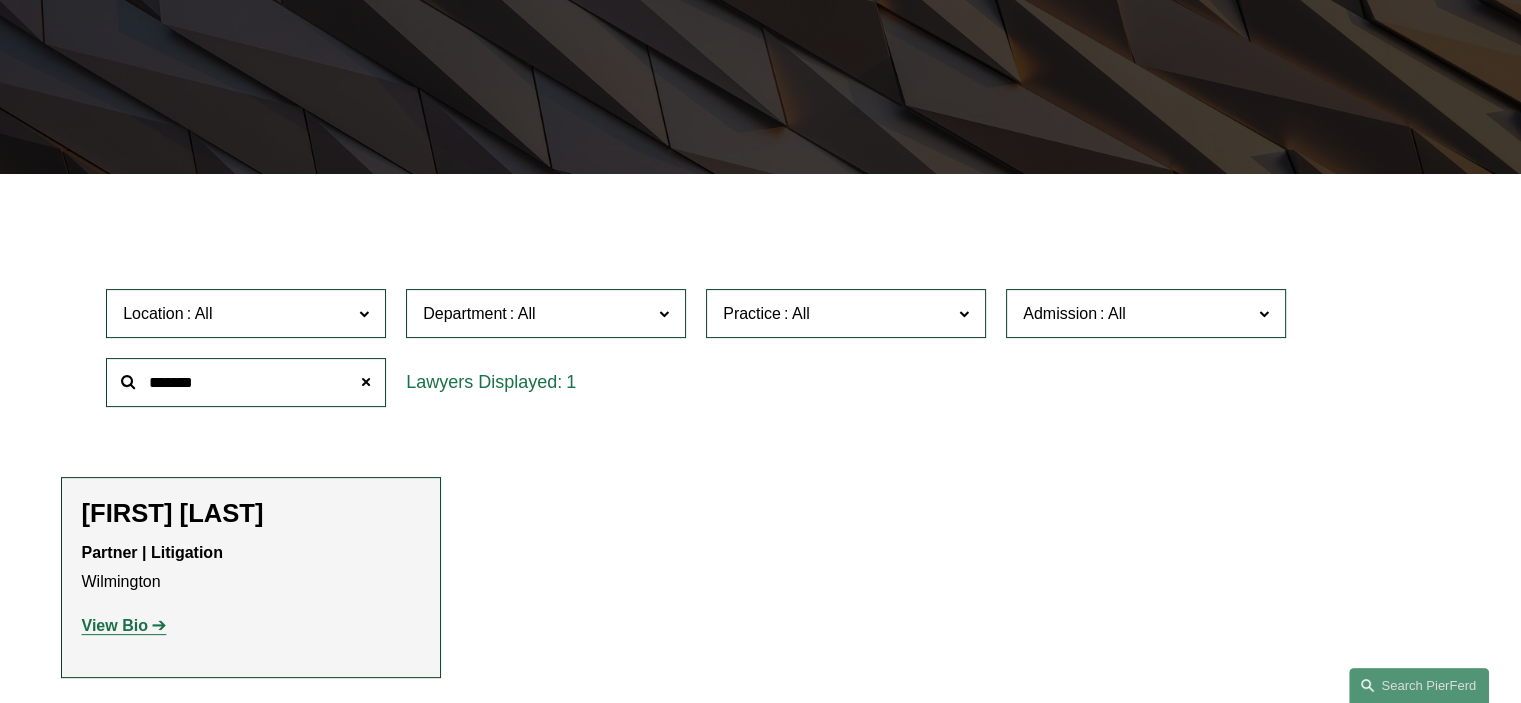 type on "*******" 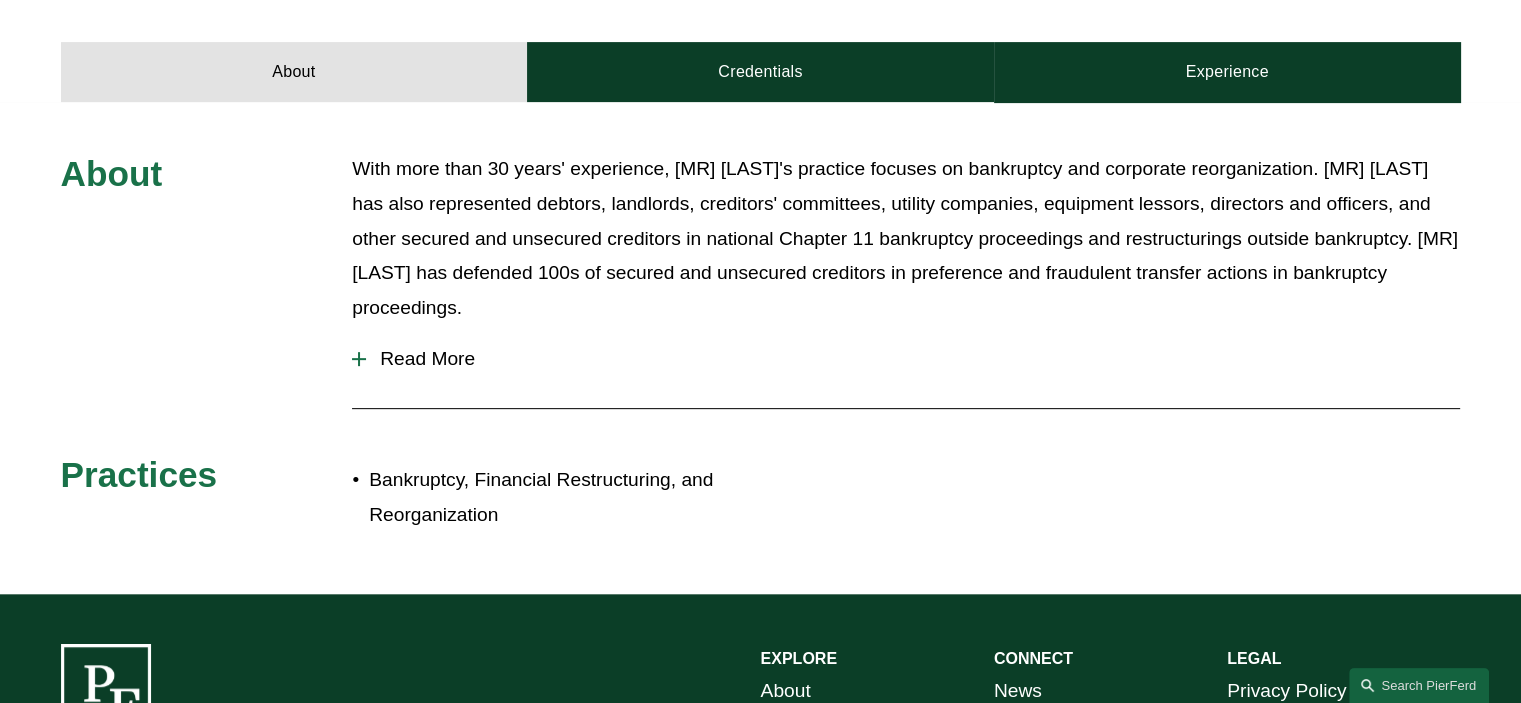 scroll, scrollTop: 600, scrollLeft: 0, axis: vertical 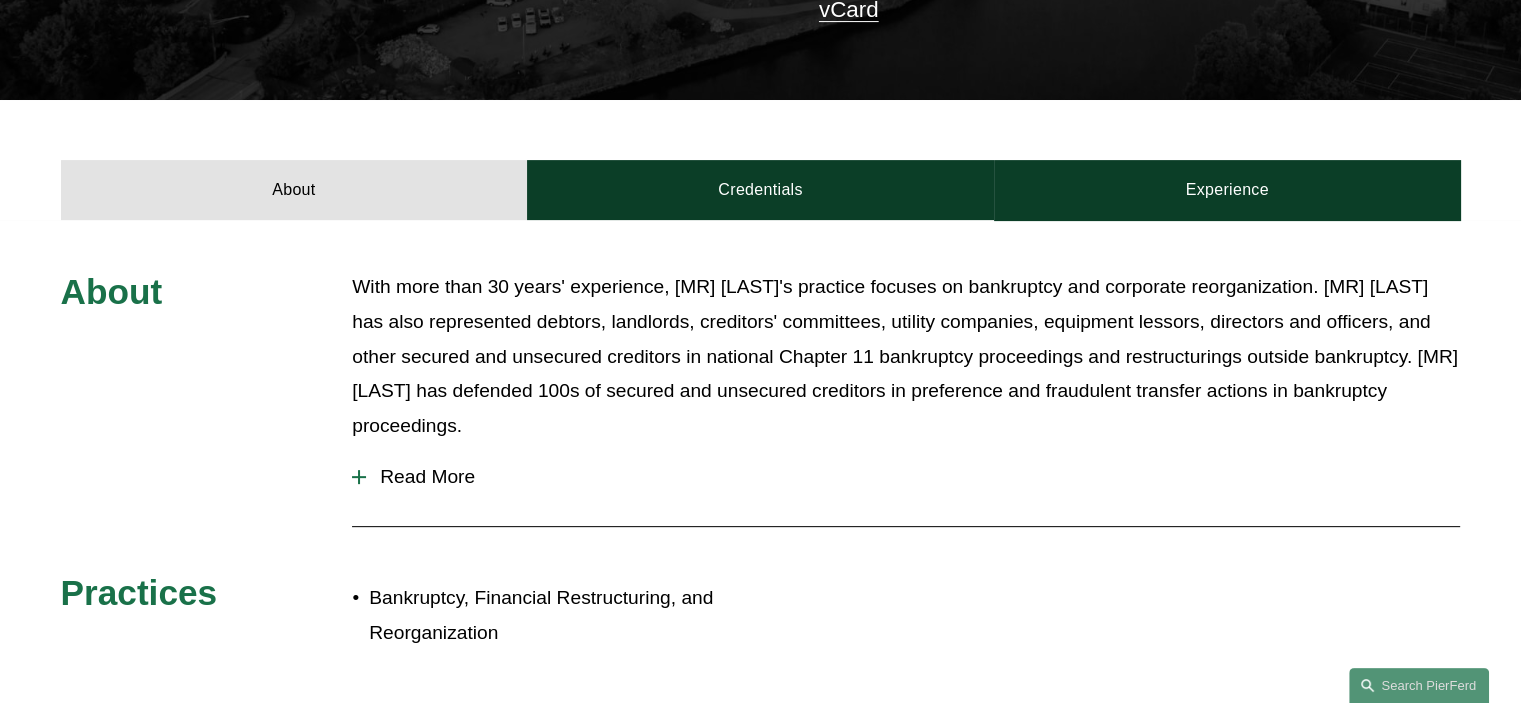 click at bounding box center (359, 477) 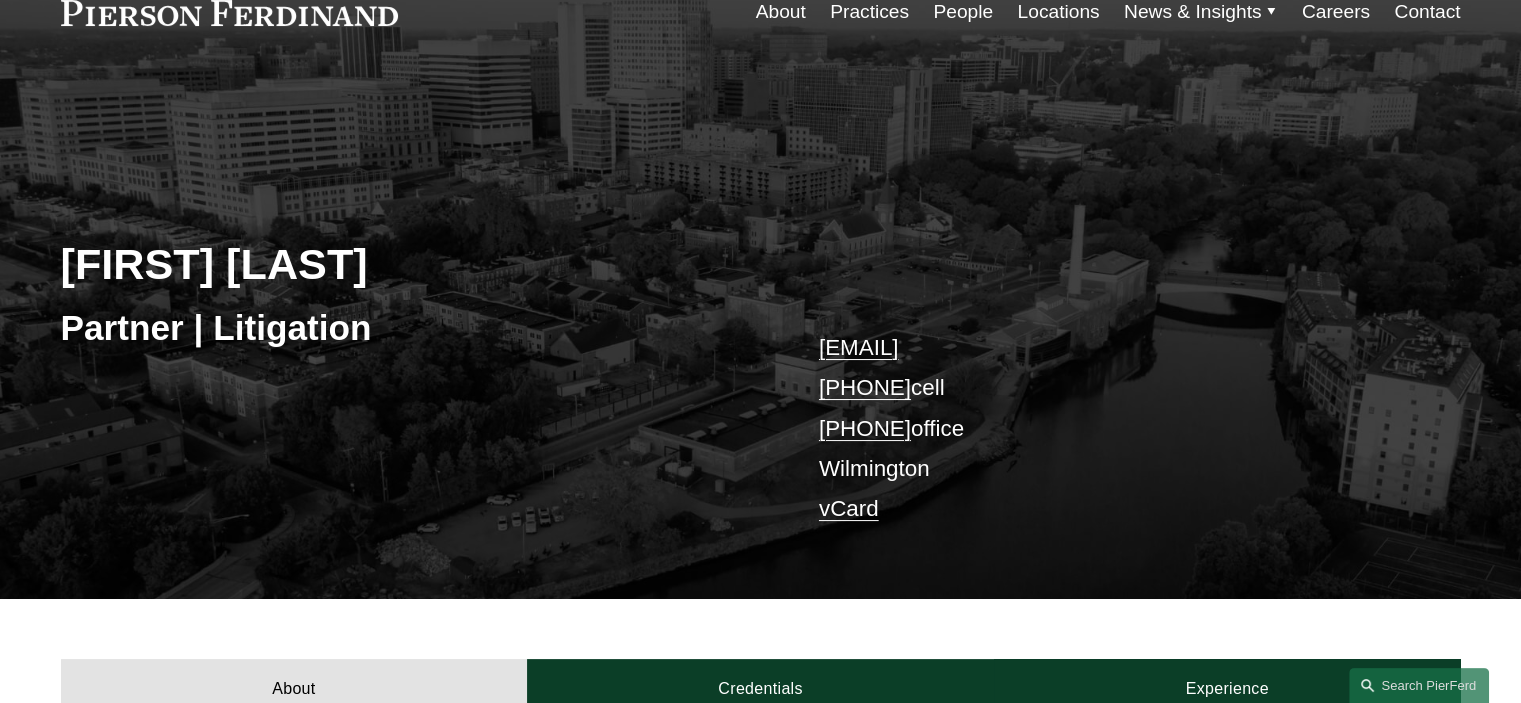scroll, scrollTop: 0, scrollLeft: 0, axis: both 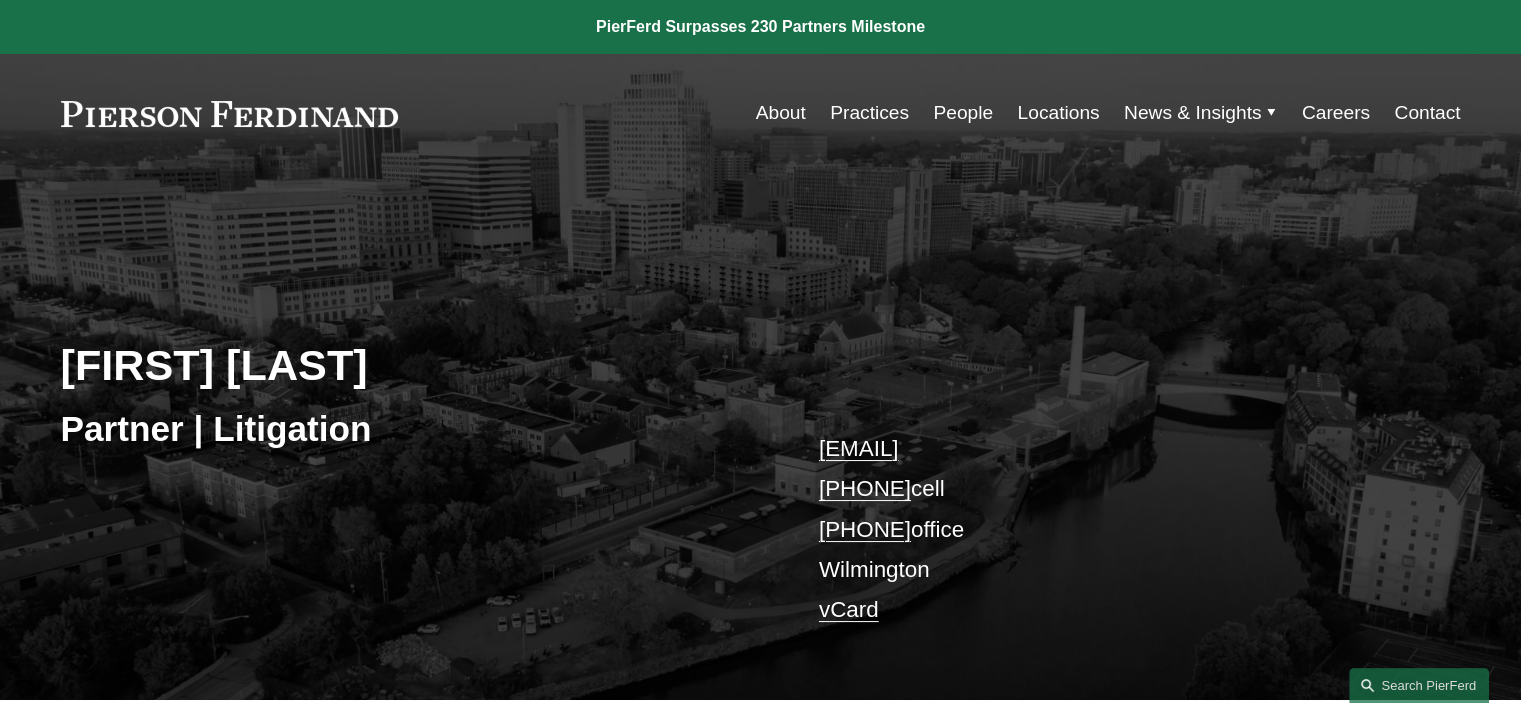 click on "Locations" at bounding box center (1058, 113) 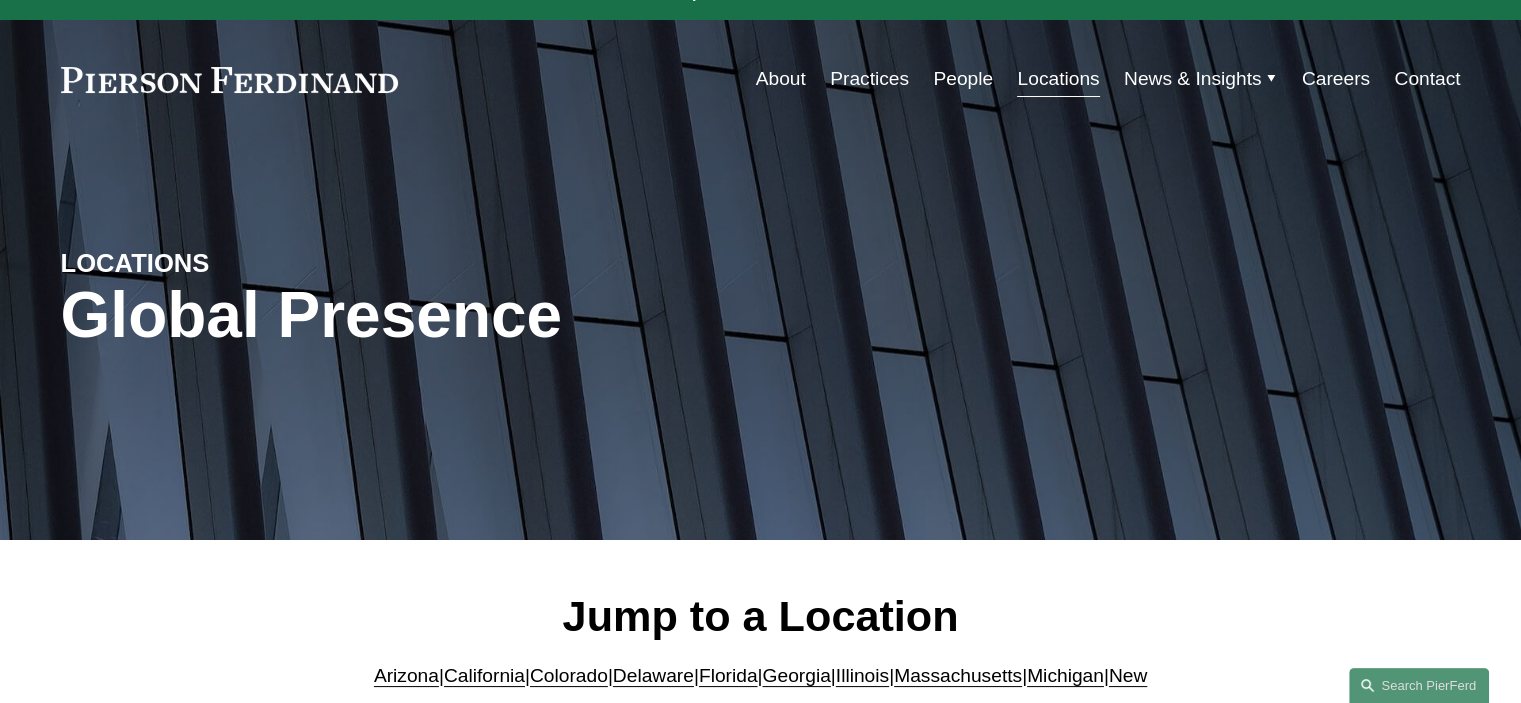 scroll, scrollTop: 0, scrollLeft: 0, axis: both 